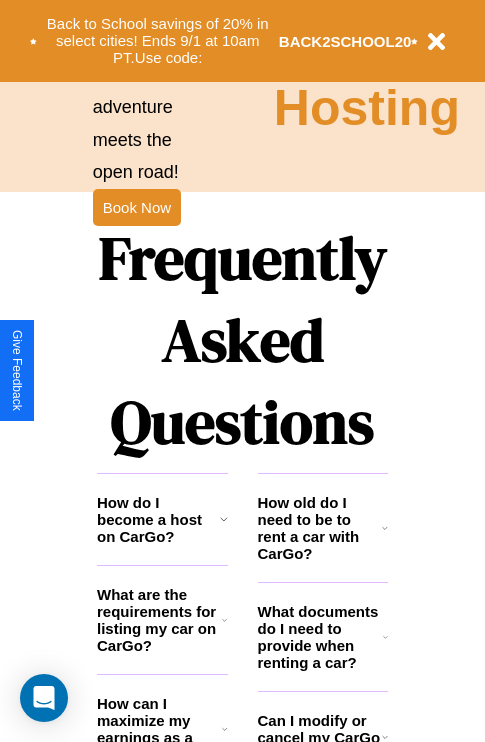 scroll, scrollTop: 2423, scrollLeft: 0, axis: vertical 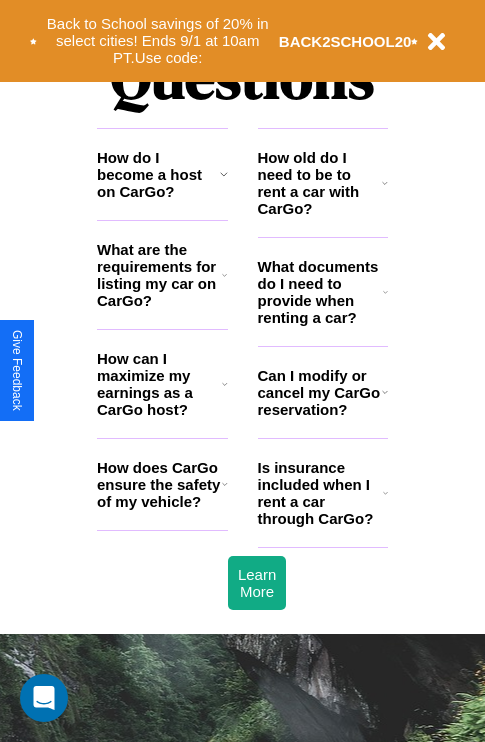 click 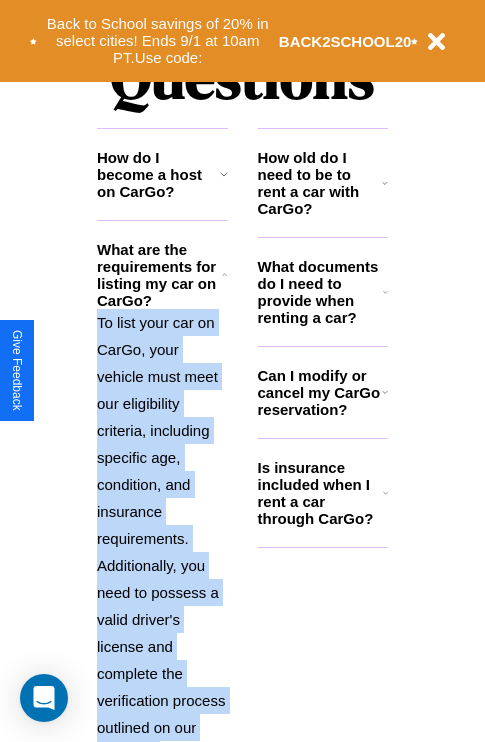click on "To list your car on CarGo, your vehicle must meet our eligibility criteria, including specific age, condition, and insurance requirements. Additionally, you need to possess a valid driver's license and complete the verification process outlined on our platform." at bounding box center [162, 538] 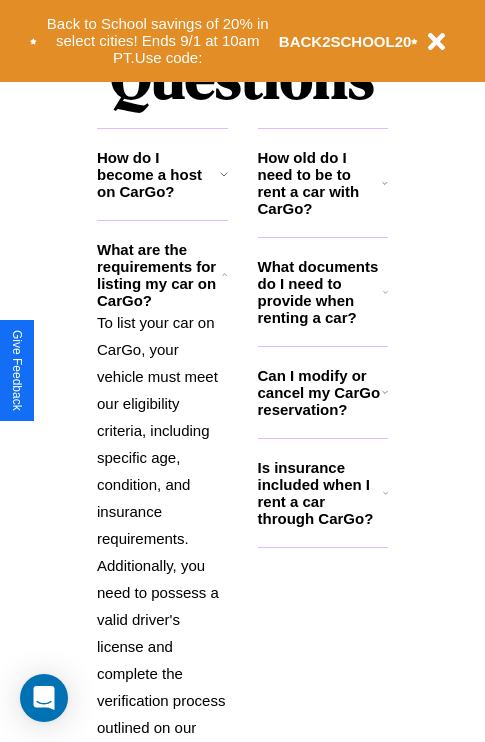 click on "Is insurance included when I rent a car through CarGo?" at bounding box center (320, 493) 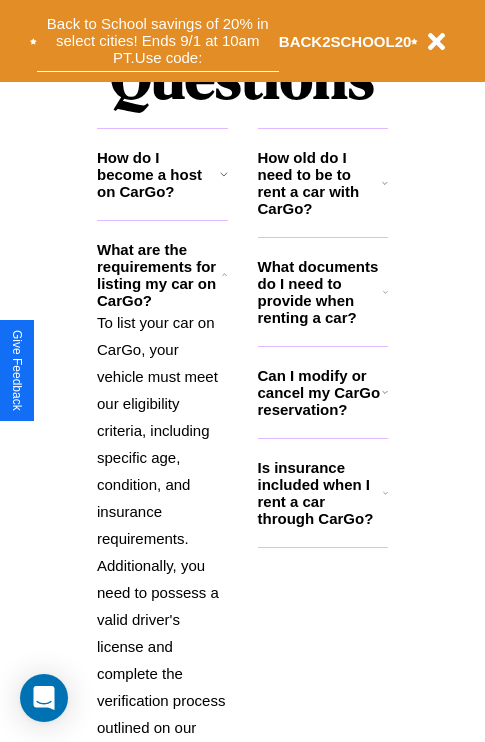 click on "Back to School savings of 20% in select cities! Ends 9/1 at 10am PT.  Use code:" at bounding box center (158, 41) 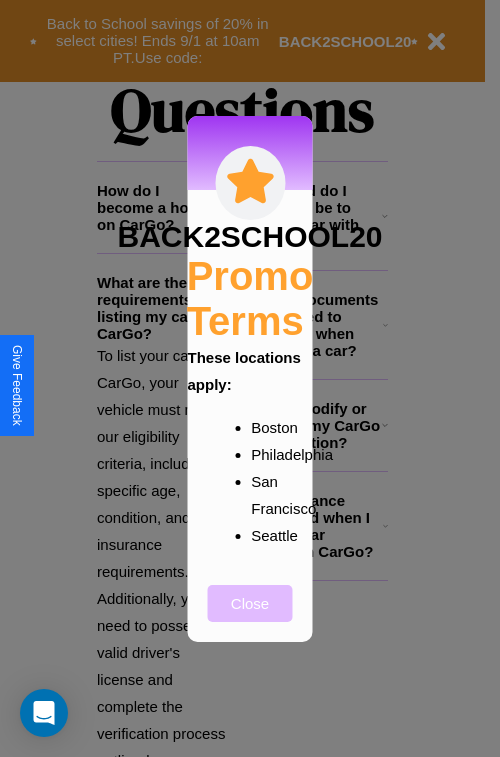 click on "Close" at bounding box center [250, 603] 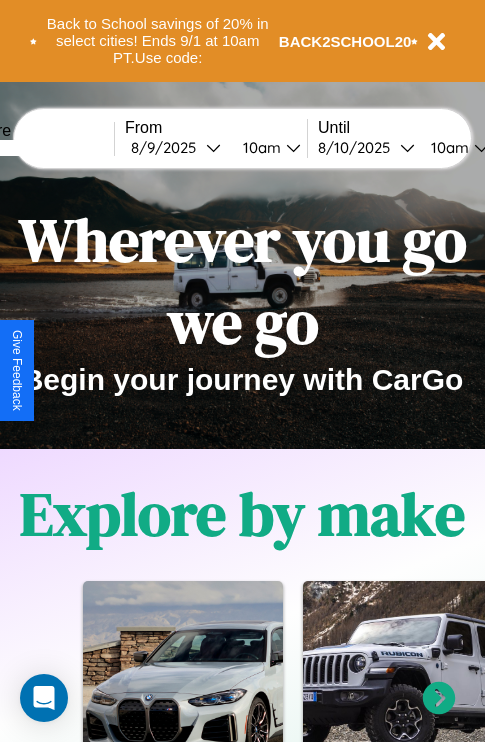 scroll, scrollTop: 0, scrollLeft: 0, axis: both 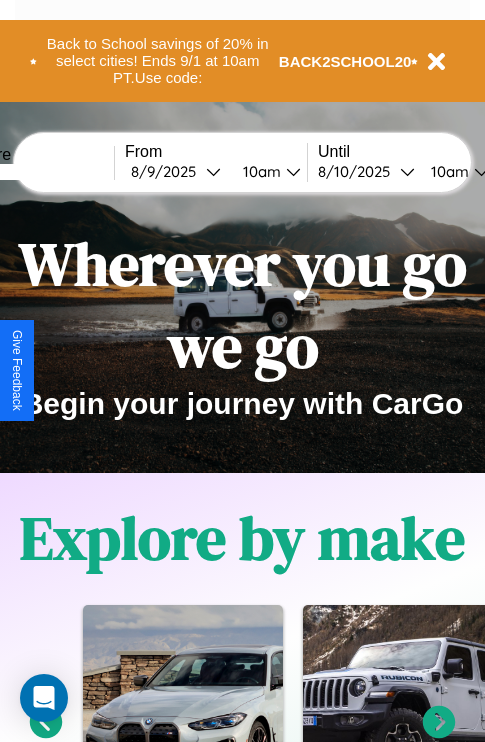 click at bounding box center [39, 172] 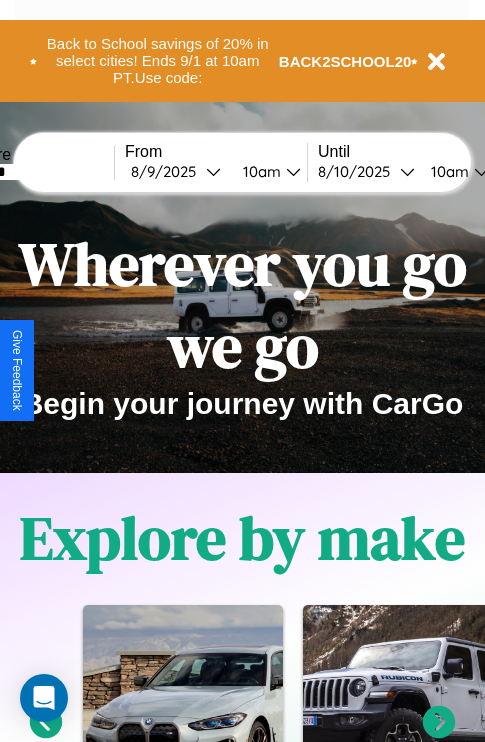 type on "*******" 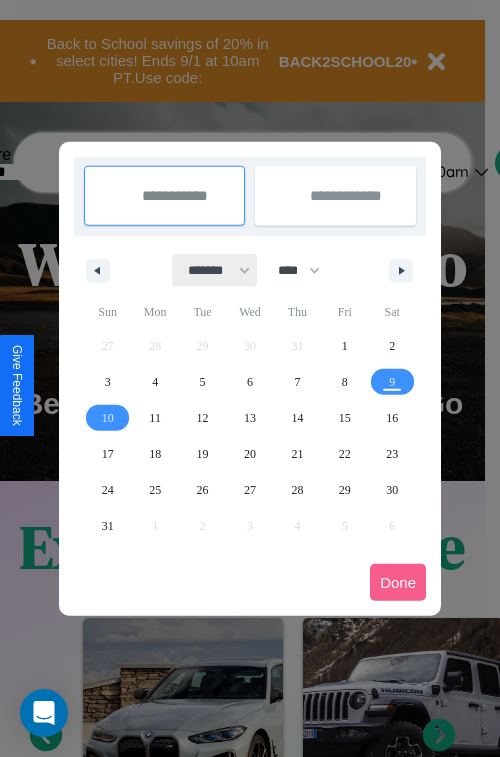 click on "******* ******** ***** ***** *** **** **** ****** ********* ******* ******** ********" at bounding box center (215, 270) 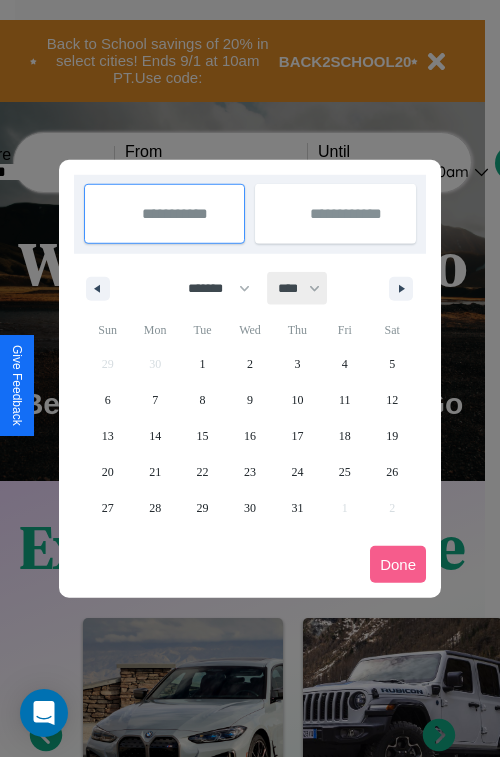 click on "**** **** **** **** **** **** **** **** **** **** **** **** **** **** **** **** **** **** **** **** **** **** **** **** **** **** **** **** **** **** **** **** **** **** **** **** **** **** **** **** **** **** **** **** **** **** **** **** **** **** **** **** **** **** **** **** **** **** **** **** **** **** **** **** **** **** **** **** **** **** **** **** **** **** **** **** **** **** **** **** **** **** **** **** **** **** **** **** **** **** **** **** **** **** **** **** **** **** **** **** **** **** **** **** **** **** **** **** **** **** **** **** **** **** **** **** **** **** **** **** ****" at bounding box center (298, 288) 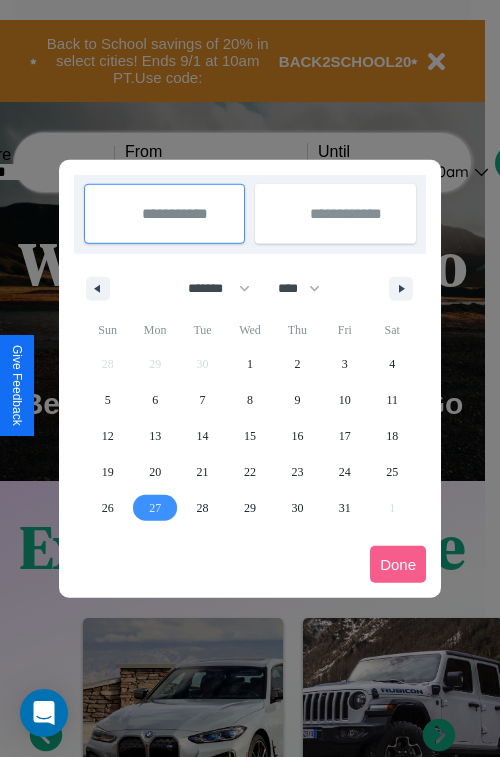 click on "27" at bounding box center (155, 508) 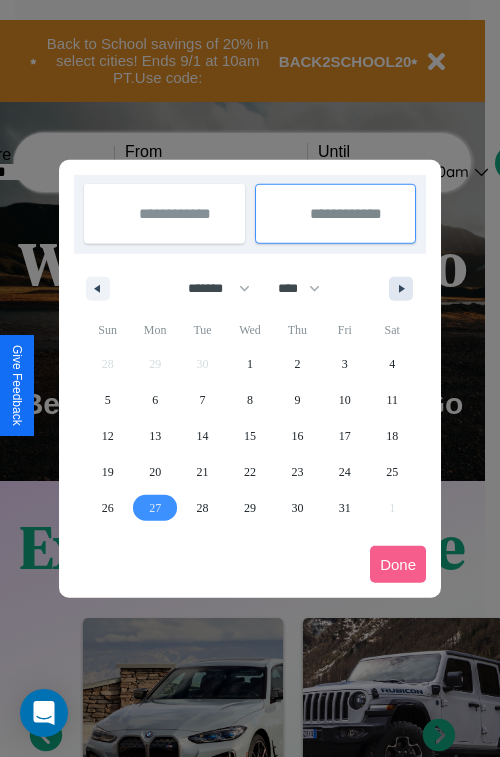click at bounding box center (405, 289) 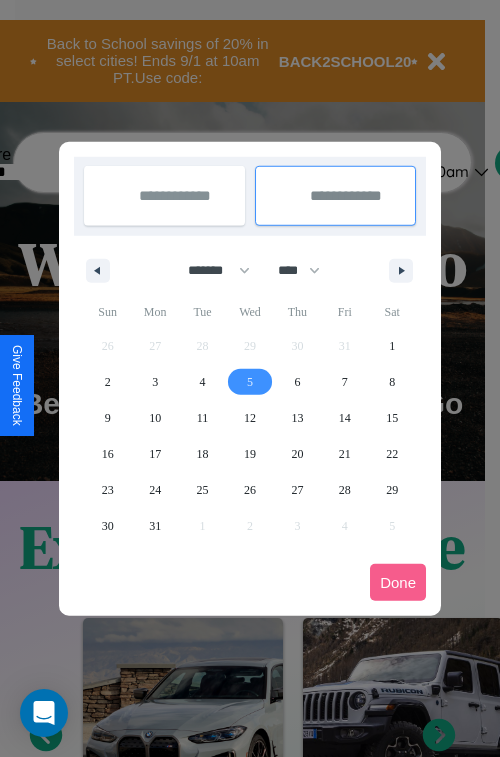click on "5" at bounding box center [250, 382] 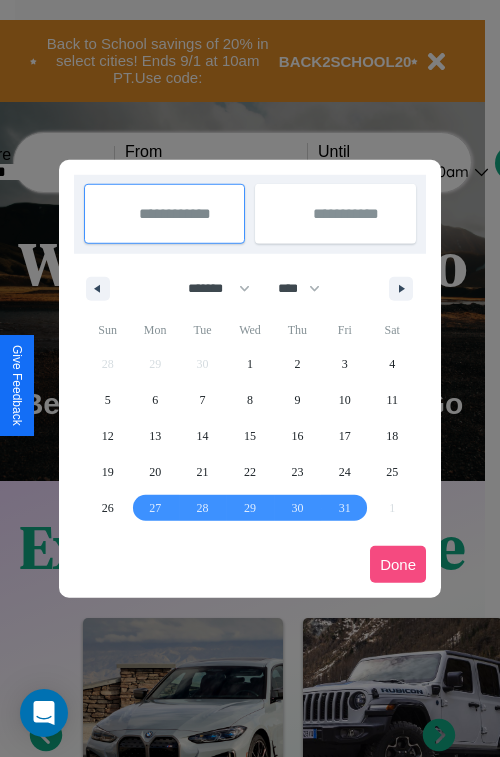 click on "Done" at bounding box center [398, 564] 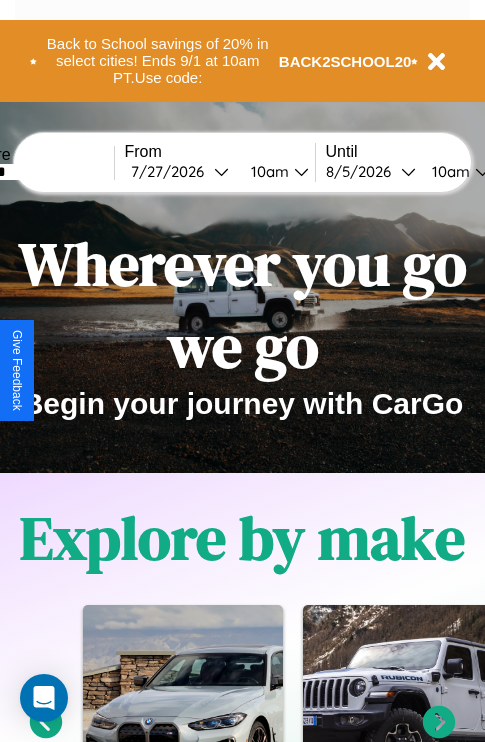 click on "10am" at bounding box center (448, 171) 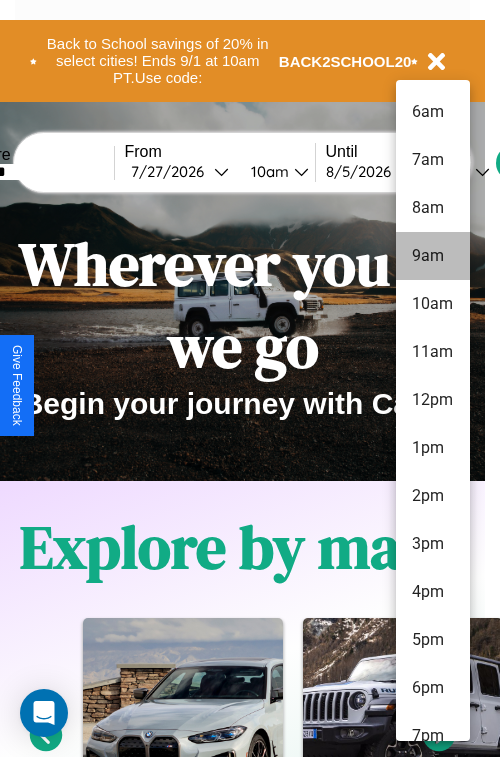click on "9am" at bounding box center [433, 256] 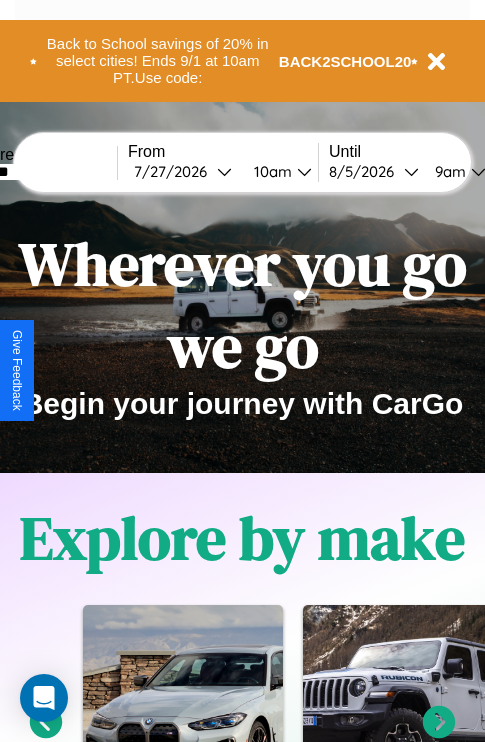 scroll, scrollTop: 0, scrollLeft: 69, axis: horizontal 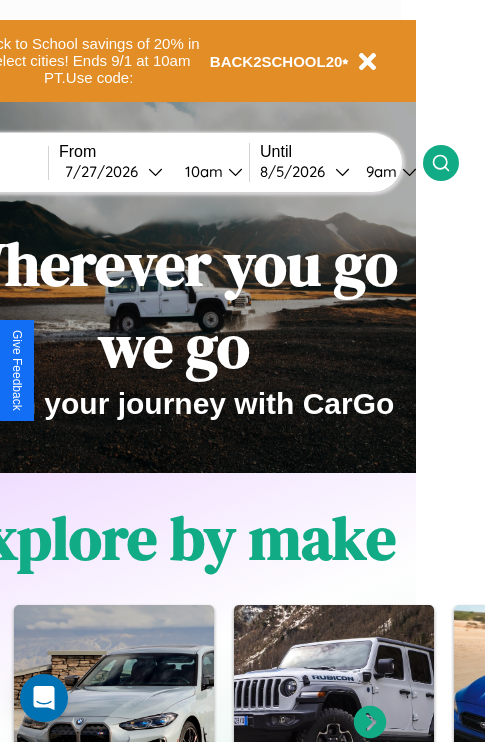 click 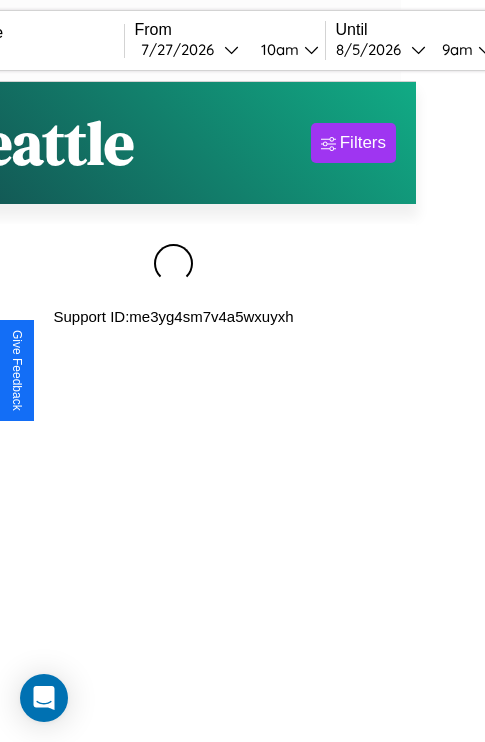 scroll, scrollTop: 0, scrollLeft: 0, axis: both 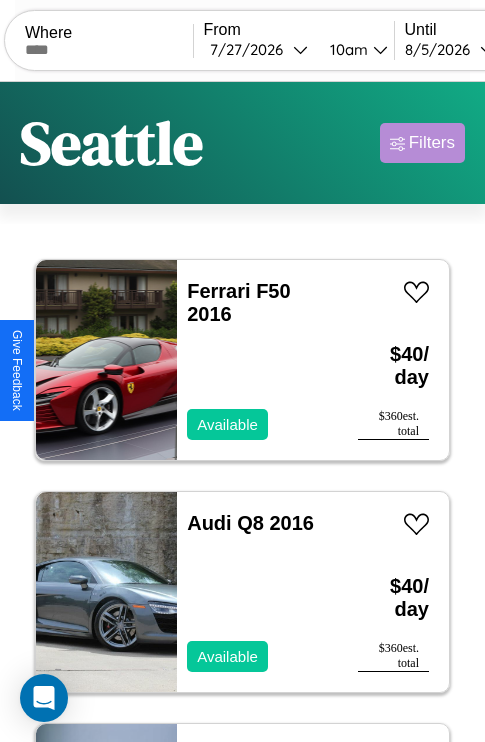 click on "Filters" at bounding box center [432, 143] 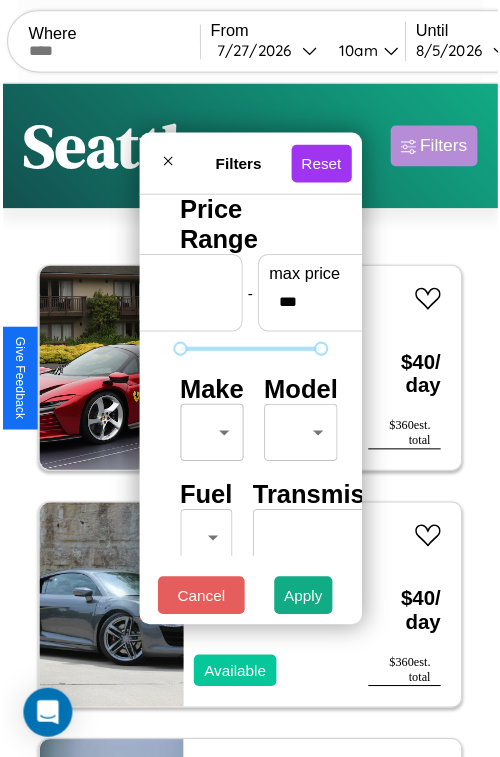 scroll, scrollTop: 59, scrollLeft: 0, axis: vertical 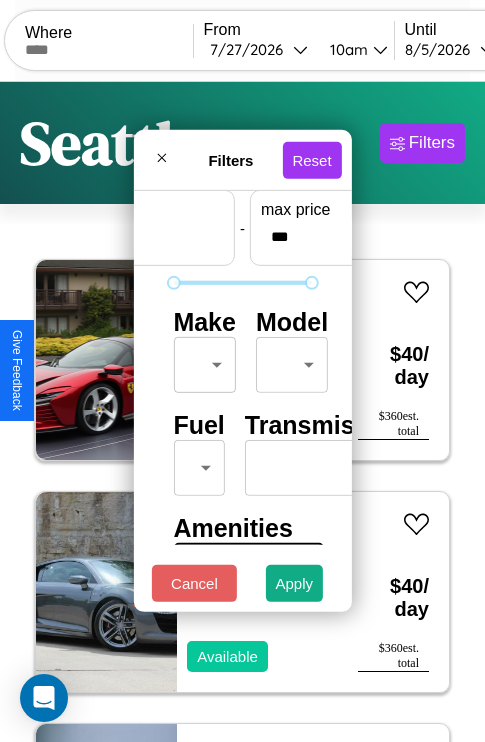 click on "CarGo Where From [DATE] [TIME] Until [DATE] [TIME] Become a Host Login Sign Up [CITY] Filters 47  cars in this area These cars can be picked up in this city. Ferrari   F50   2016 Available $ 40  / day $ 360  est. total Audi   Q8   2016 Available $ 40  / day $ 360  est. total Land Rover   LR3   2022 Available $ 120  / day $ 1080  est. total Maserati   228   2018 Available $ 200  / day $ 1800  est. total Buick   Allure   2014 Available $ 100  / day $ 900  est. total Hyundai   Veloster N   2023 Unavailable $ 150  / day $ 1350  est. total Chrysler   Cordoba   2019 Available $ 50  / day $ 450  est. total Jeep   Patriot   2022 Available $ 130  / day $ 1170  est. total Chevrolet   Geo Sprint   2014 Unavailable $ 50  / day $ 450  est. total Buick   Skyhawk   2021 Available $ 60  / day $ 540  est. total Maserati   Spyder   2022 Available $ 90  / day $ 810  est. total Jaguar   XK   2014 Unavailable $ 200  / day $ 1800  est. total Honda   TRX350TE (FourTrax Rancher)   2018 Available $ 140  / day $ 1260 Ford" at bounding box center [242, 412] 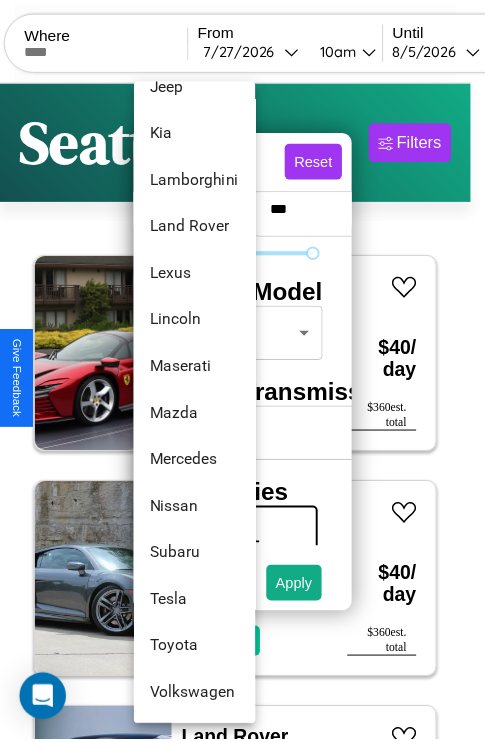 scroll, scrollTop: 1083, scrollLeft: 0, axis: vertical 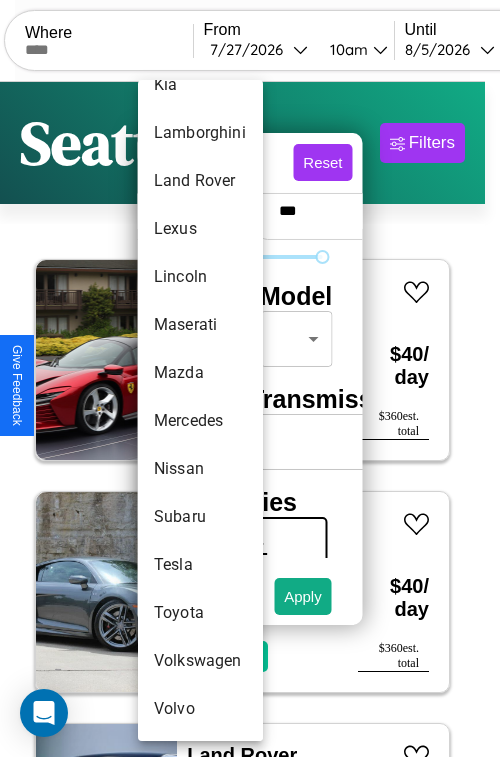 click on "Toyota" at bounding box center [200, 613] 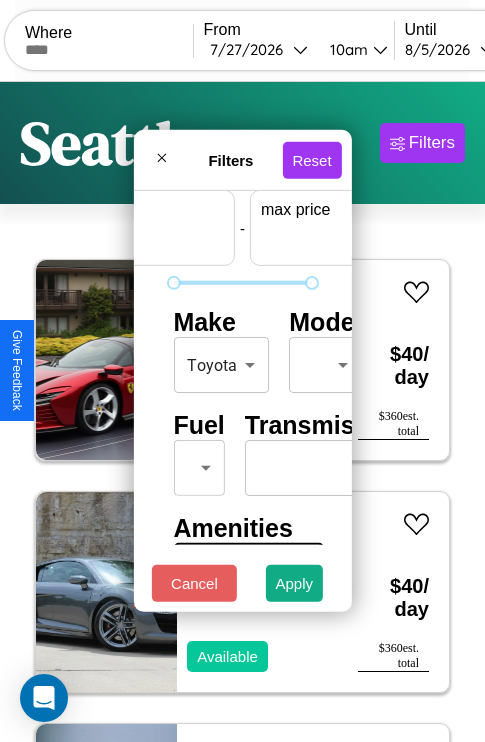 scroll, scrollTop: 59, scrollLeft: 124, axis: both 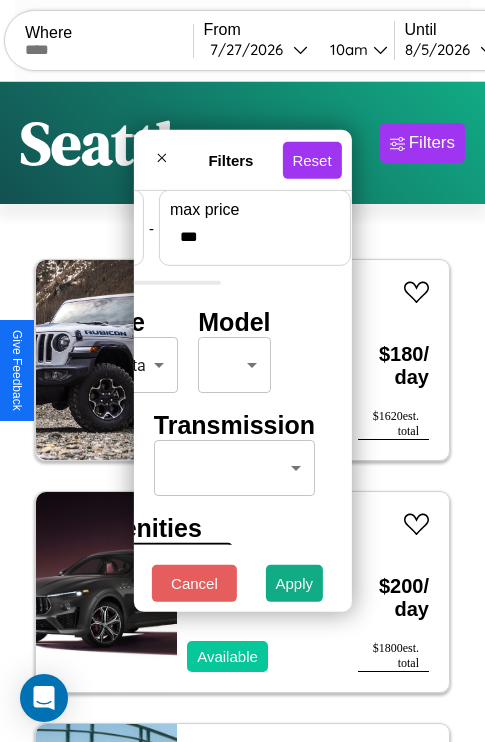 type on "***" 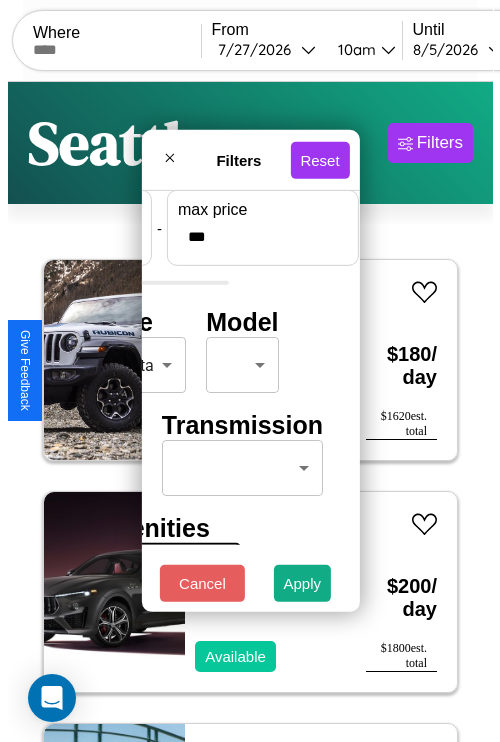 scroll, scrollTop: 59, scrollLeft: 0, axis: vertical 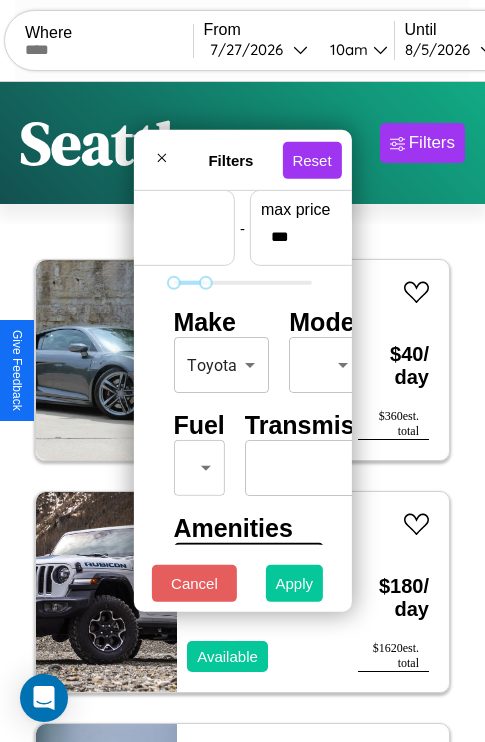 type on "*" 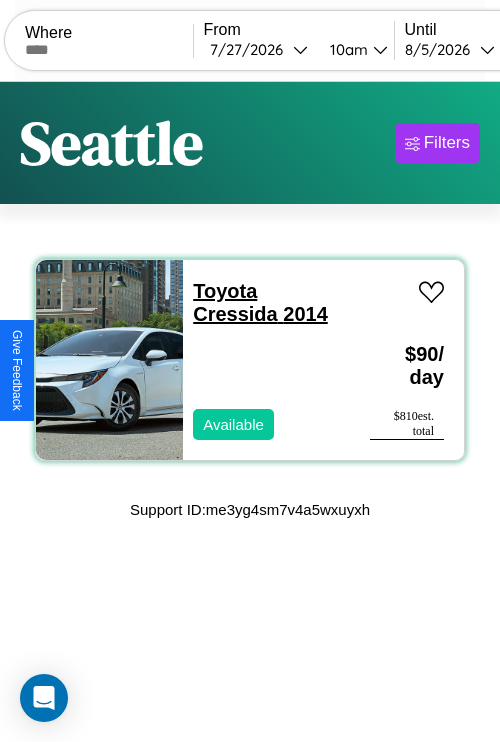 click on "Toyota   Cressida   2014" at bounding box center (260, 302) 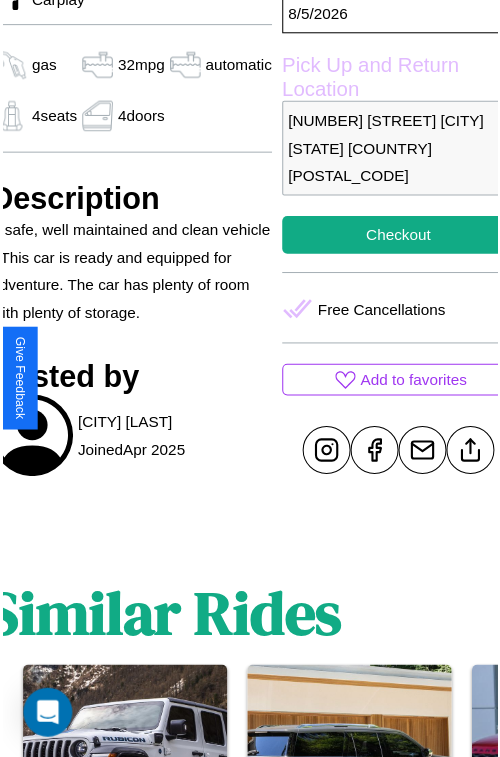scroll, scrollTop: 577, scrollLeft: 84, axis: both 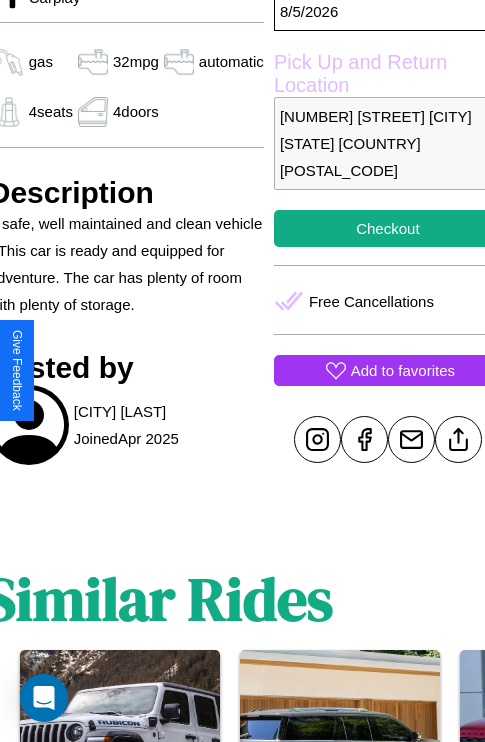 click on "Add to favorites" at bounding box center (403, 370) 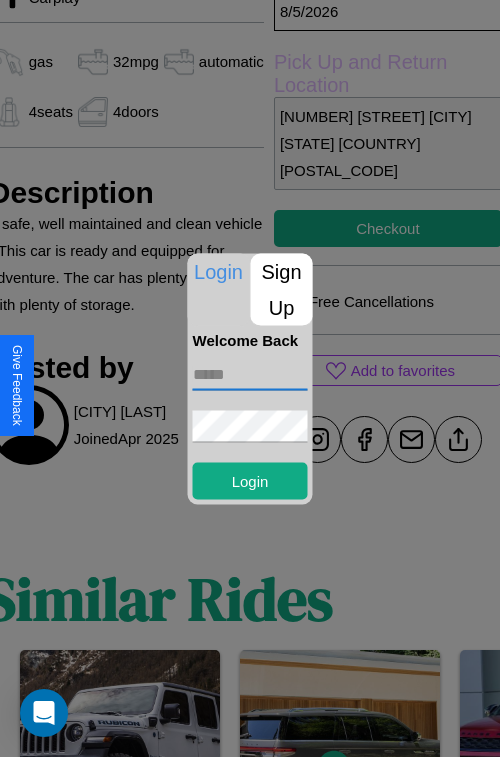 click at bounding box center [250, 374] 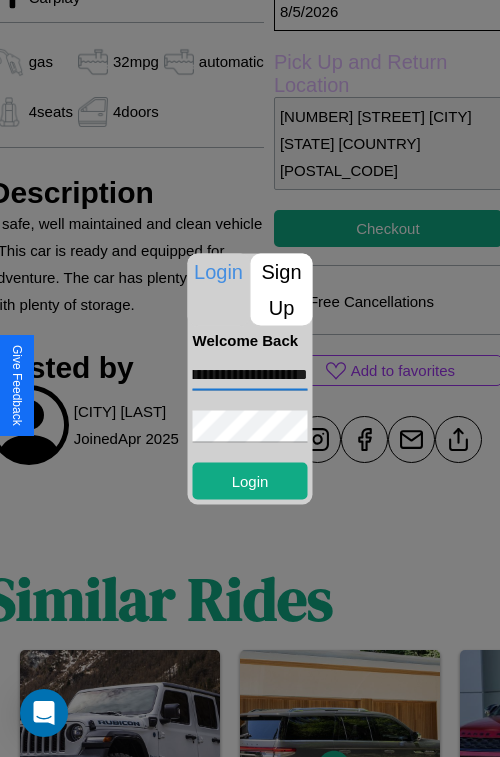 scroll, scrollTop: 0, scrollLeft: 67, axis: horizontal 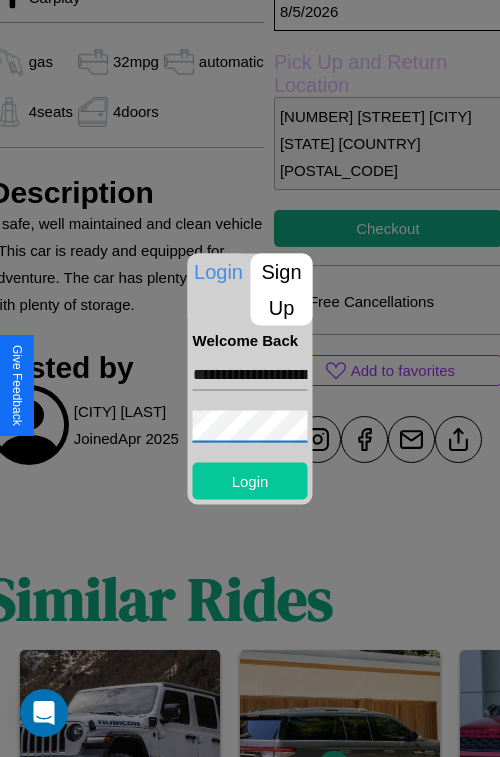 click on "Login" at bounding box center (250, 480) 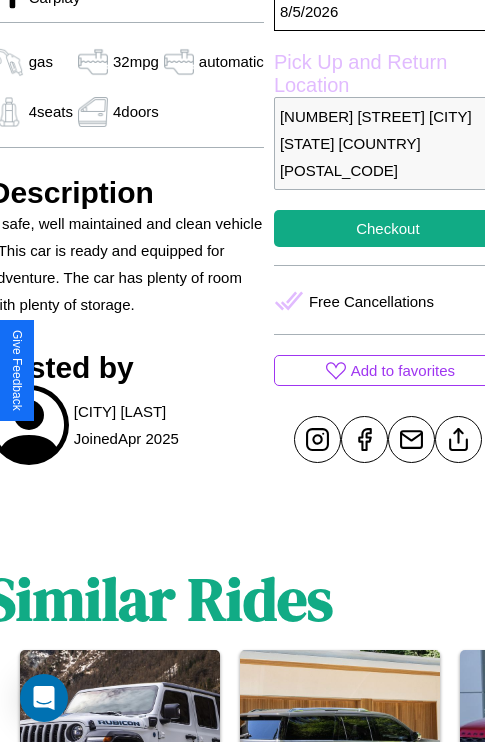 scroll, scrollTop: 577, scrollLeft: 84, axis: both 